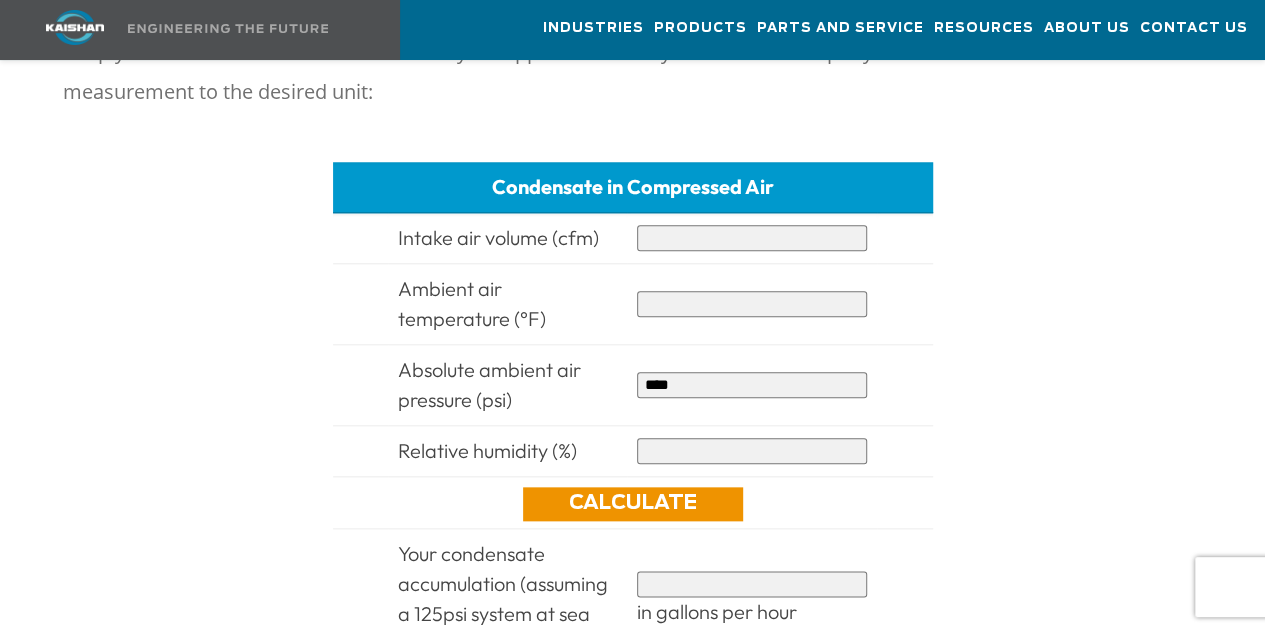scroll, scrollTop: 864, scrollLeft: 0, axis: vertical 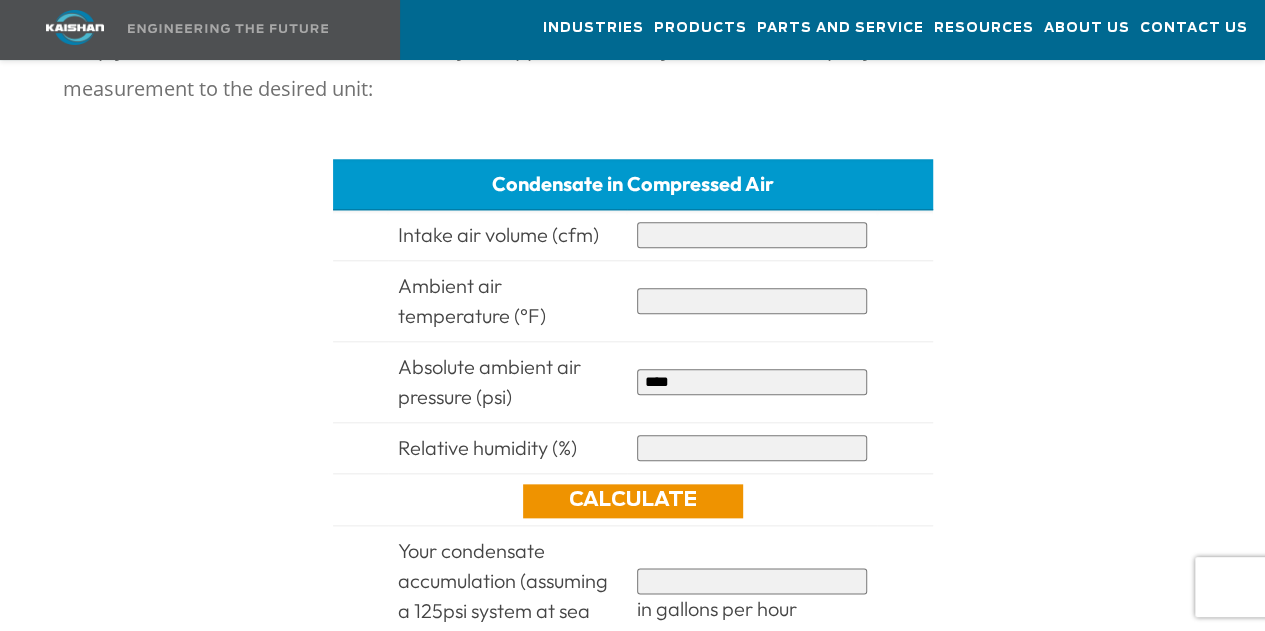 click at bounding box center [752, 235] 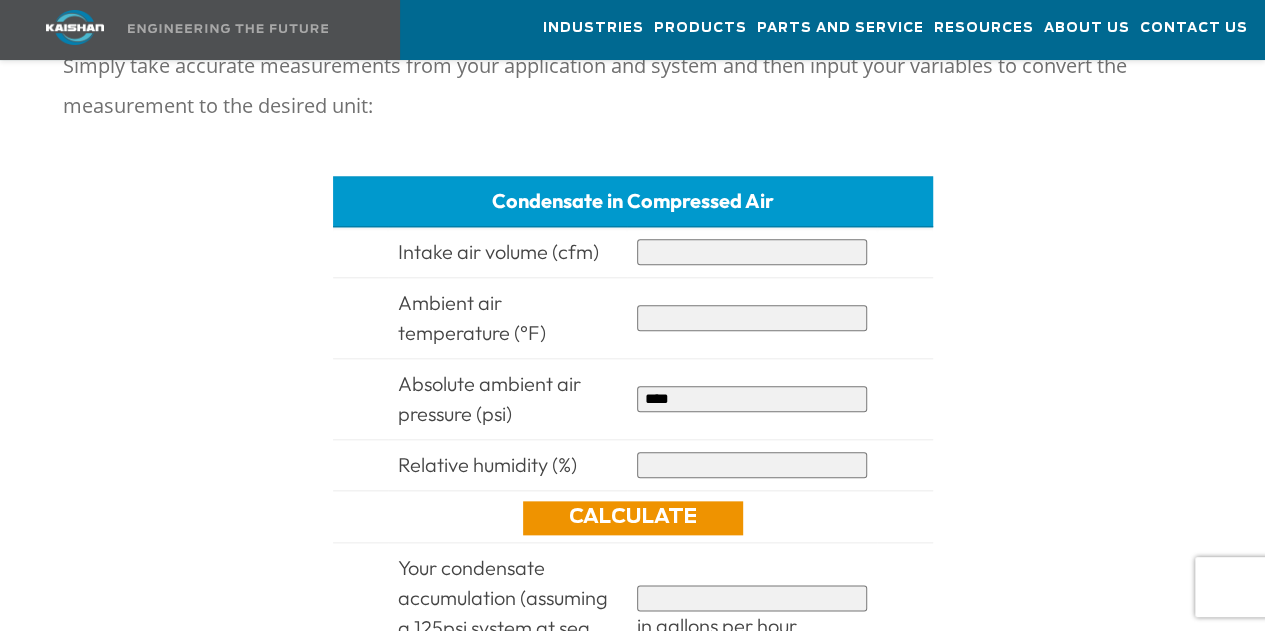 scroll, scrollTop: 842, scrollLeft: 0, axis: vertical 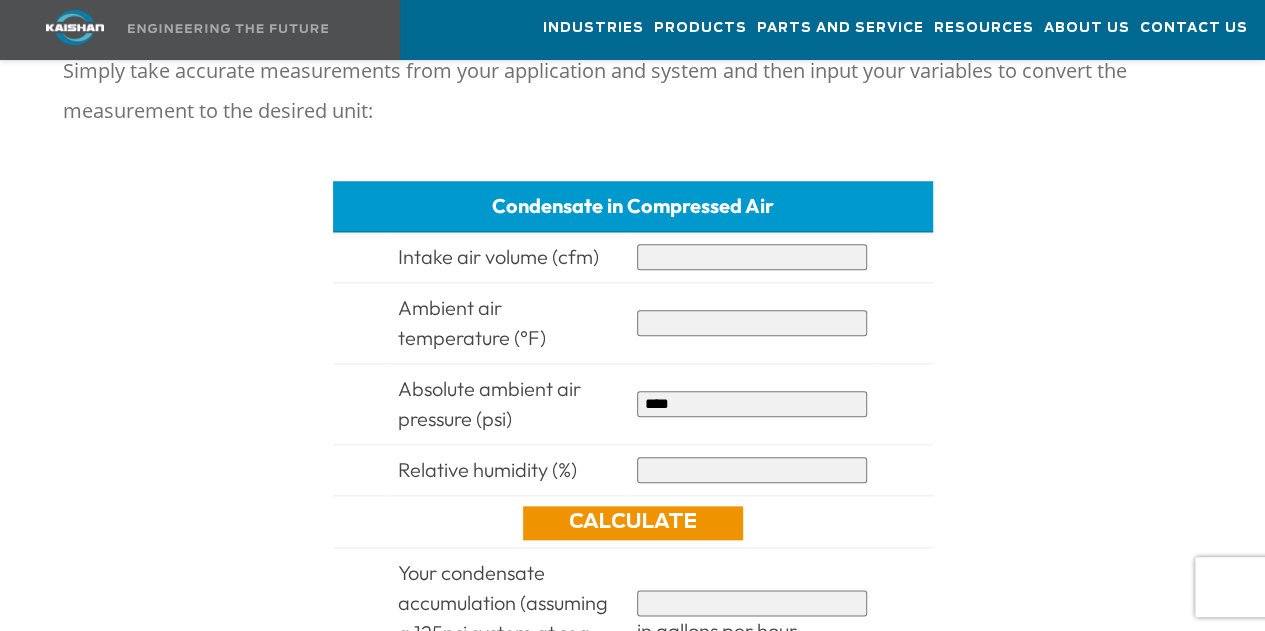 click at bounding box center [752, 257] 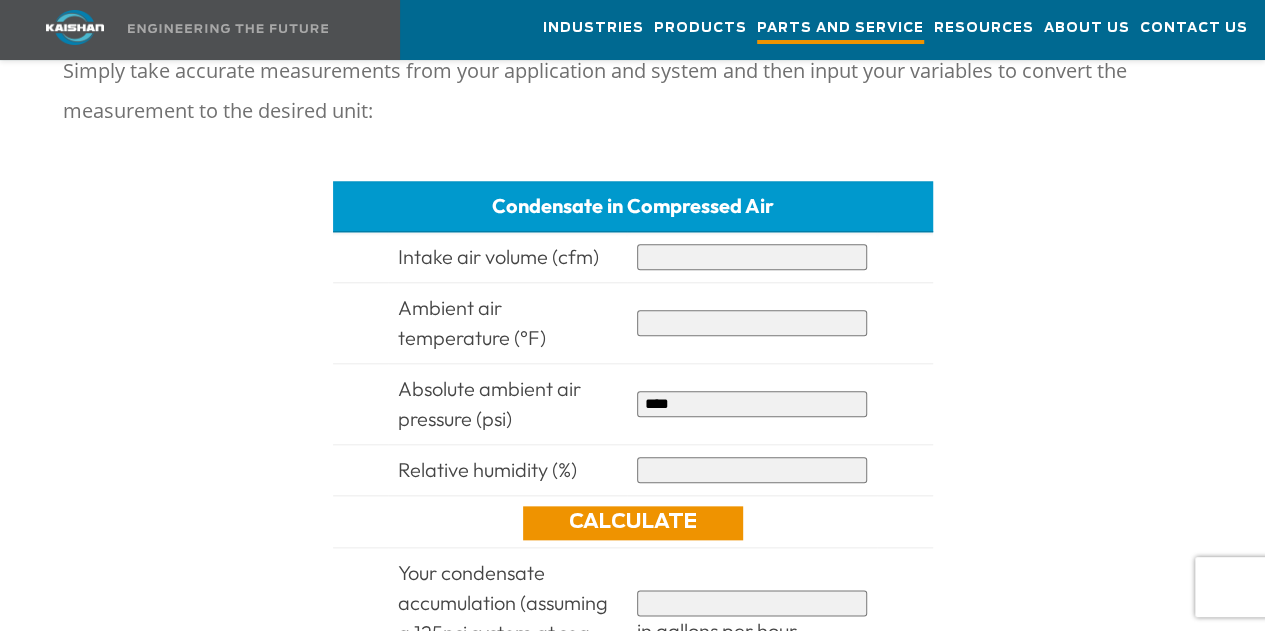 scroll, scrollTop: 898, scrollLeft: 0, axis: vertical 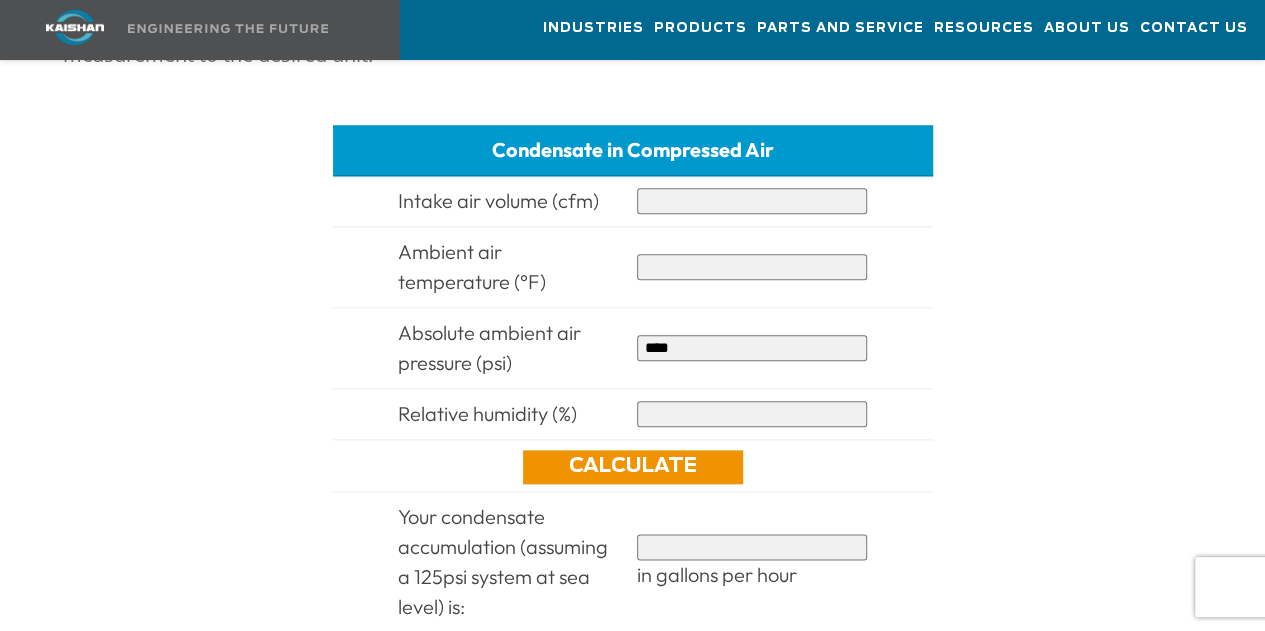 click at bounding box center [752, 201] 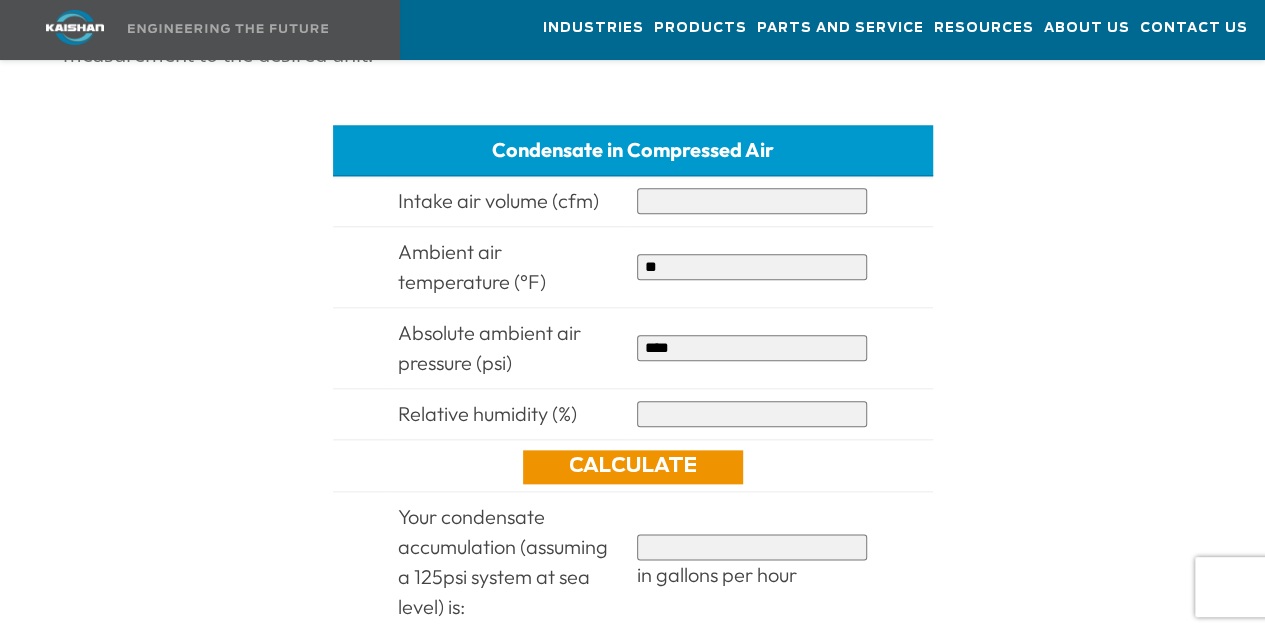 drag, startPoint x: 686, startPoint y: 282, endPoint x: 586, endPoint y: 297, distance: 101.118744 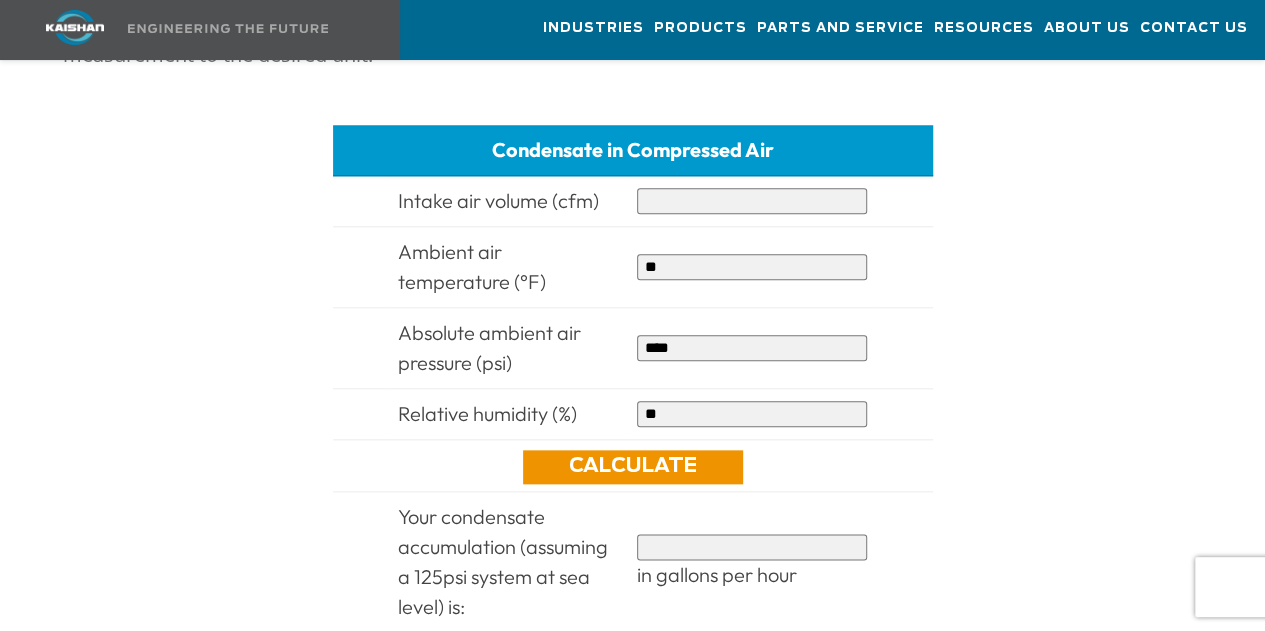 type on "**" 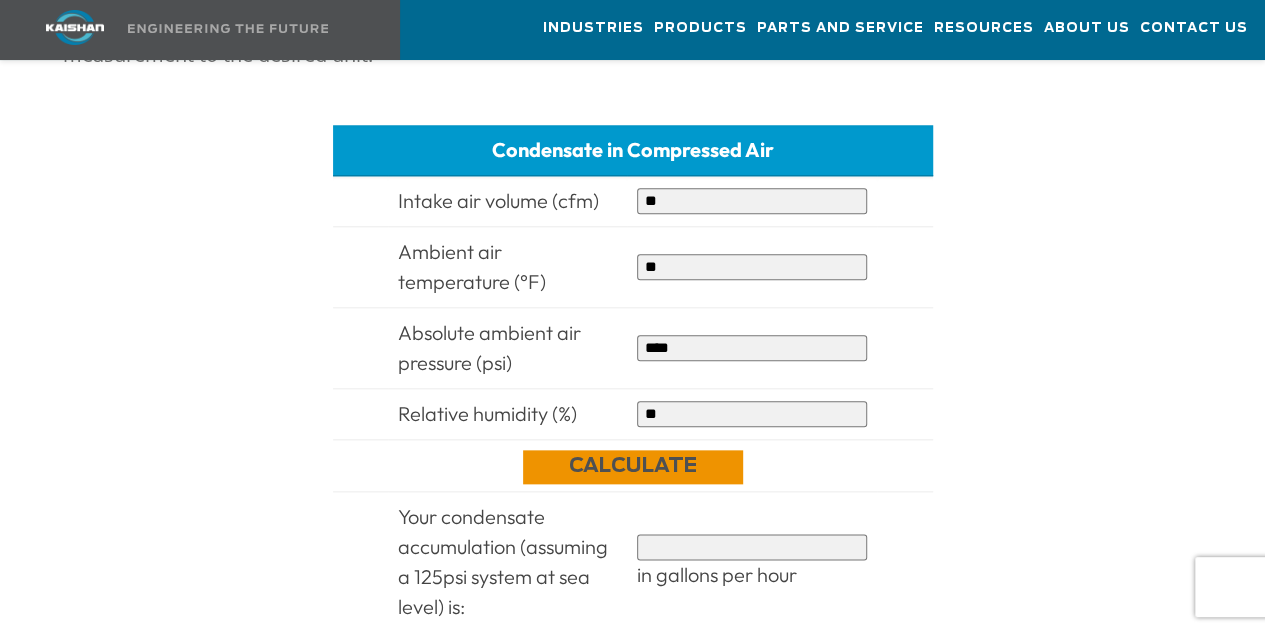 type on "**" 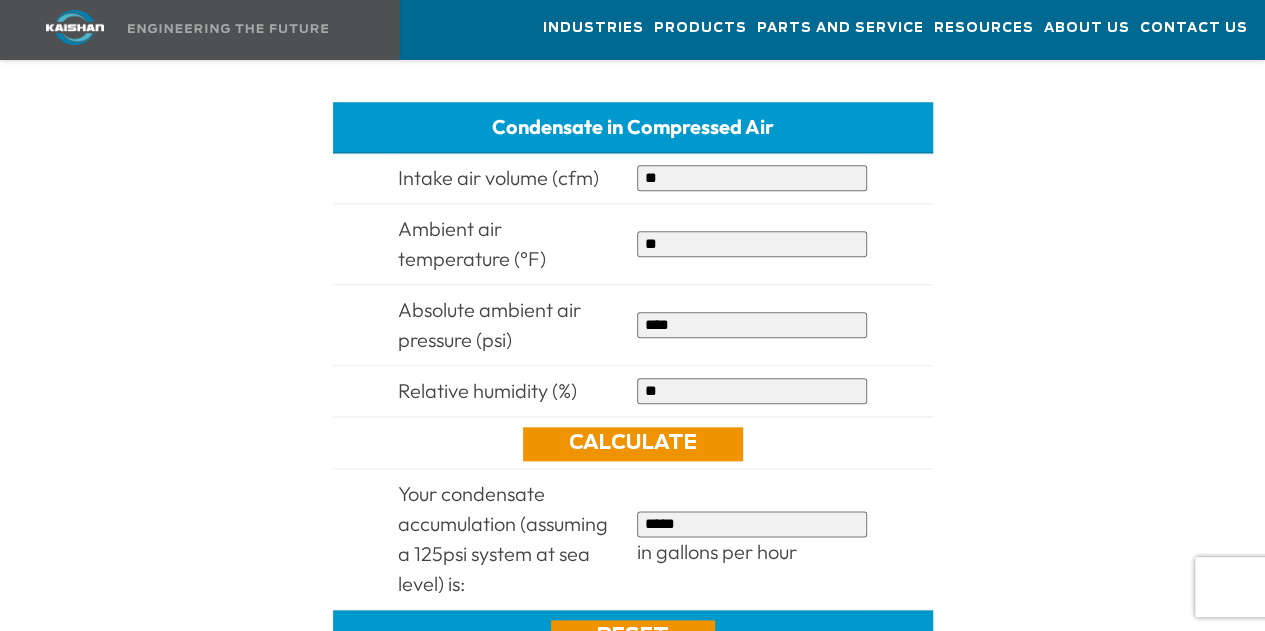scroll, scrollTop: 919, scrollLeft: 0, axis: vertical 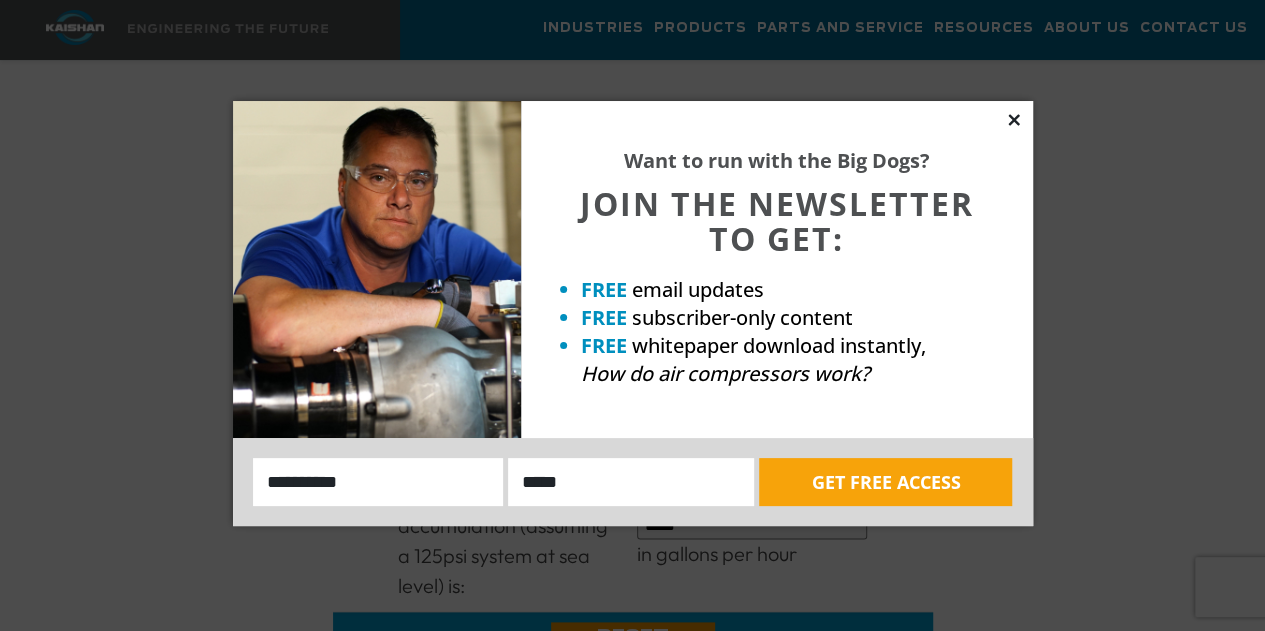 click 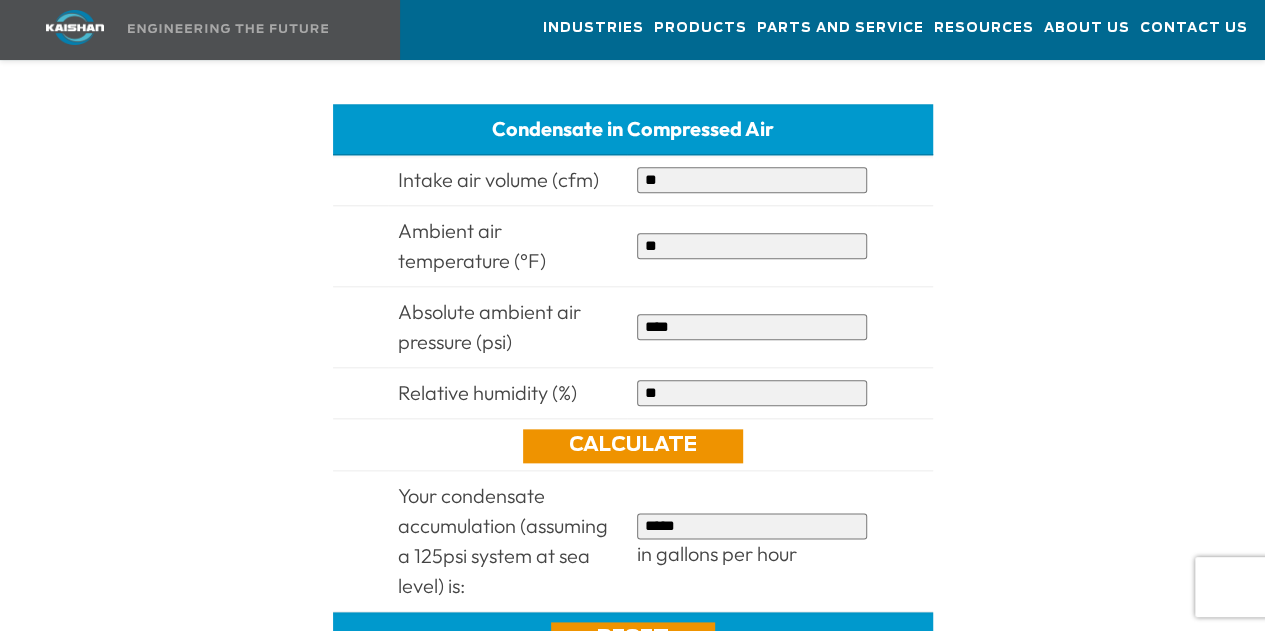click on "**" at bounding box center (752, 393) 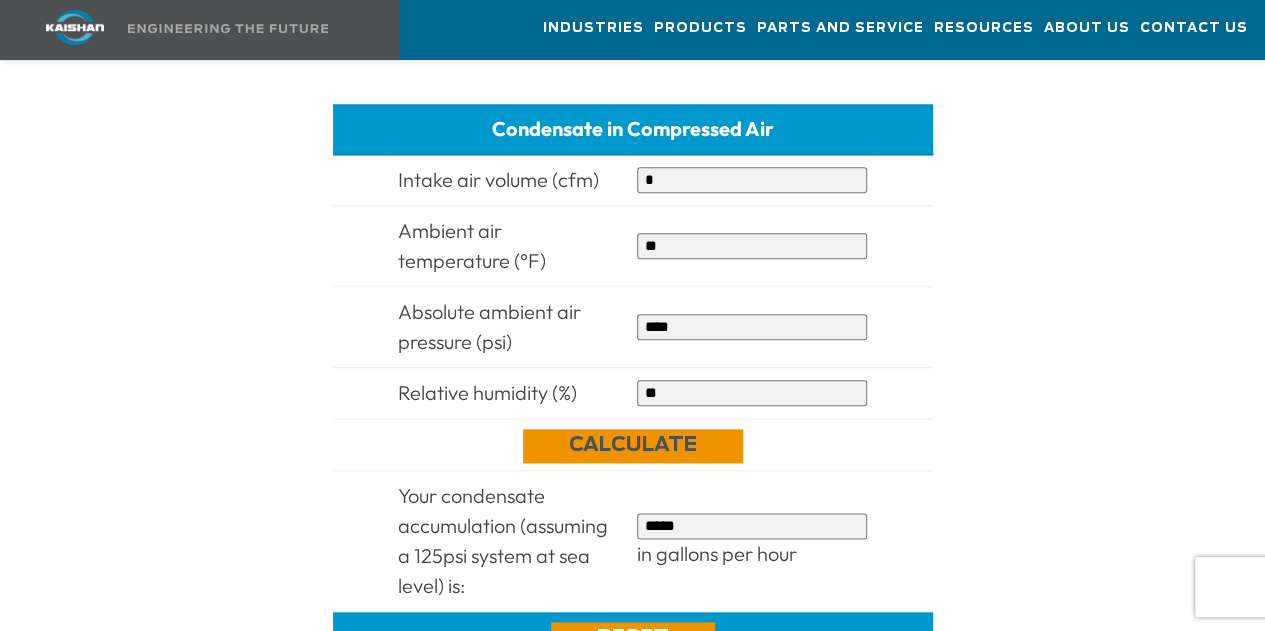type on "[REDACTED]" 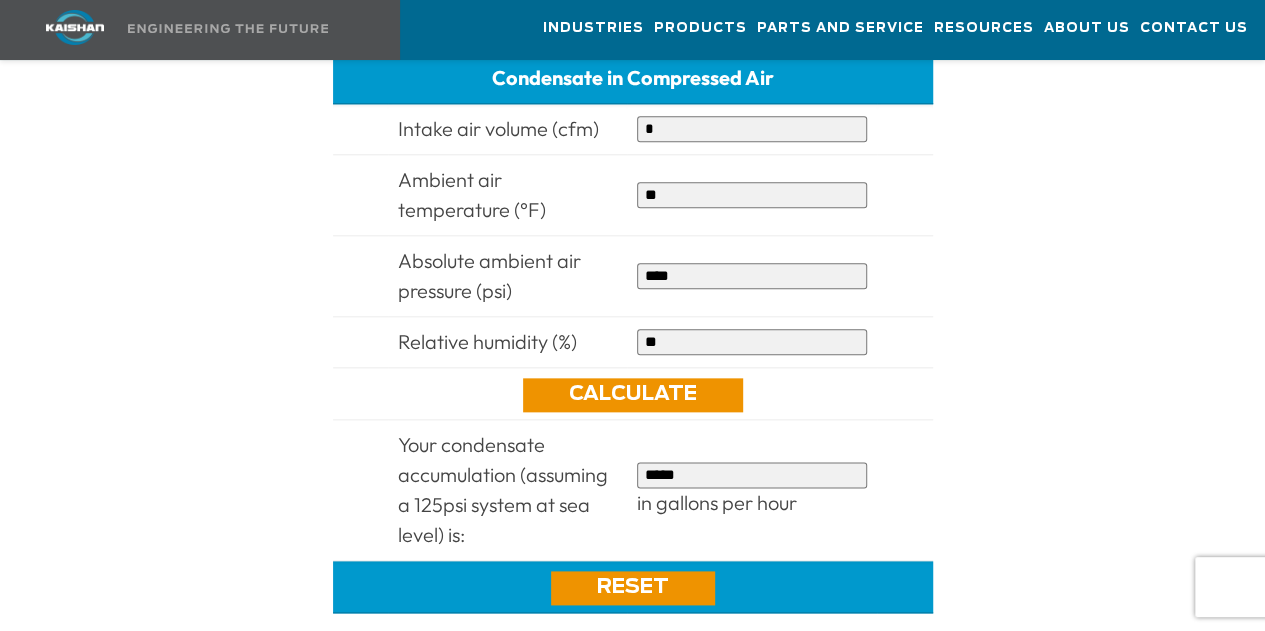 scroll, scrollTop: 968, scrollLeft: 0, axis: vertical 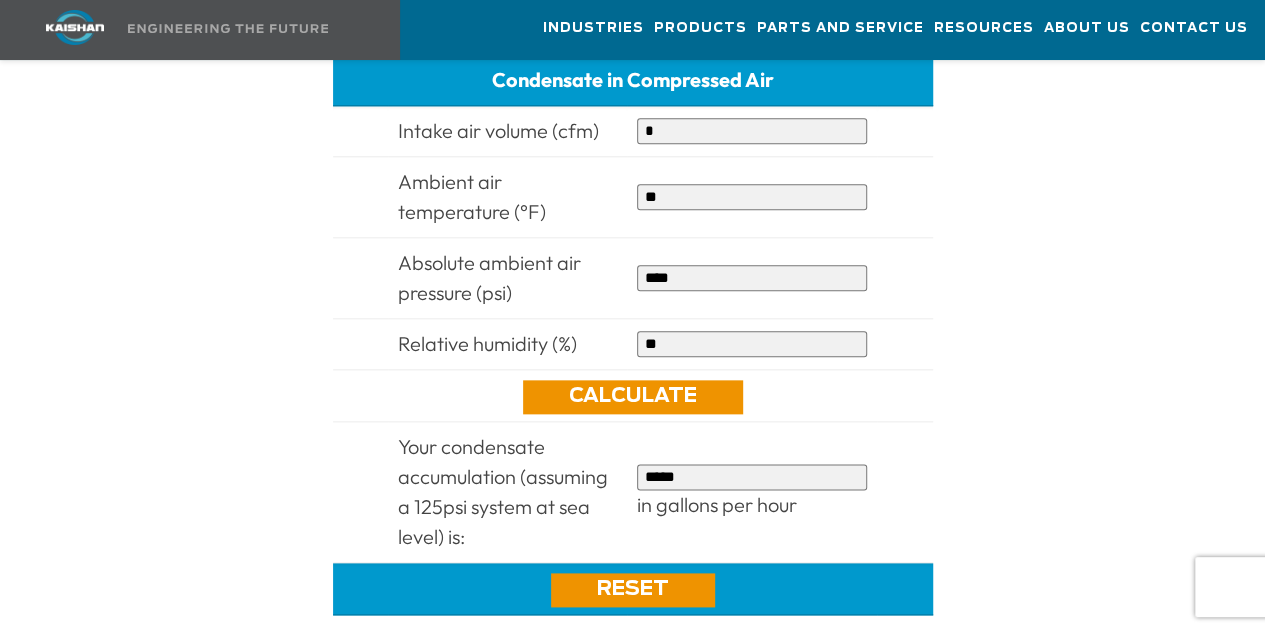 drag, startPoint x: 686, startPoint y: 372, endPoint x: 600, endPoint y: 356, distance: 87.47571 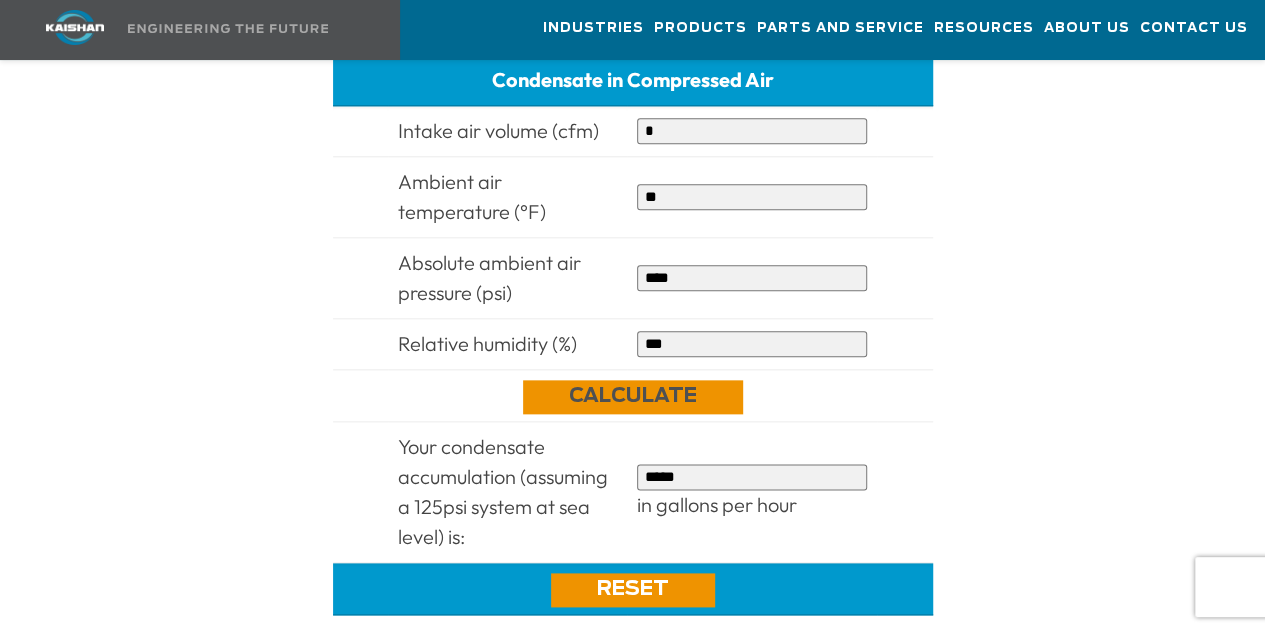 type on "***" 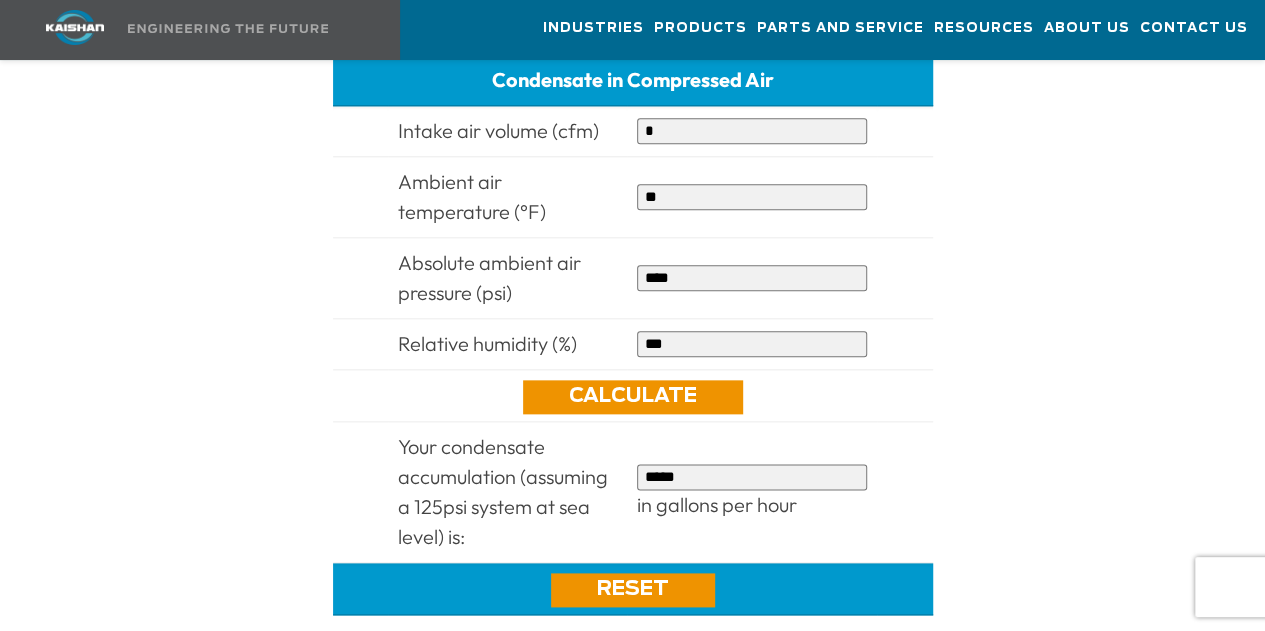 drag, startPoint x: 684, startPoint y: 211, endPoint x: 617, endPoint y: 219, distance: 67.47592 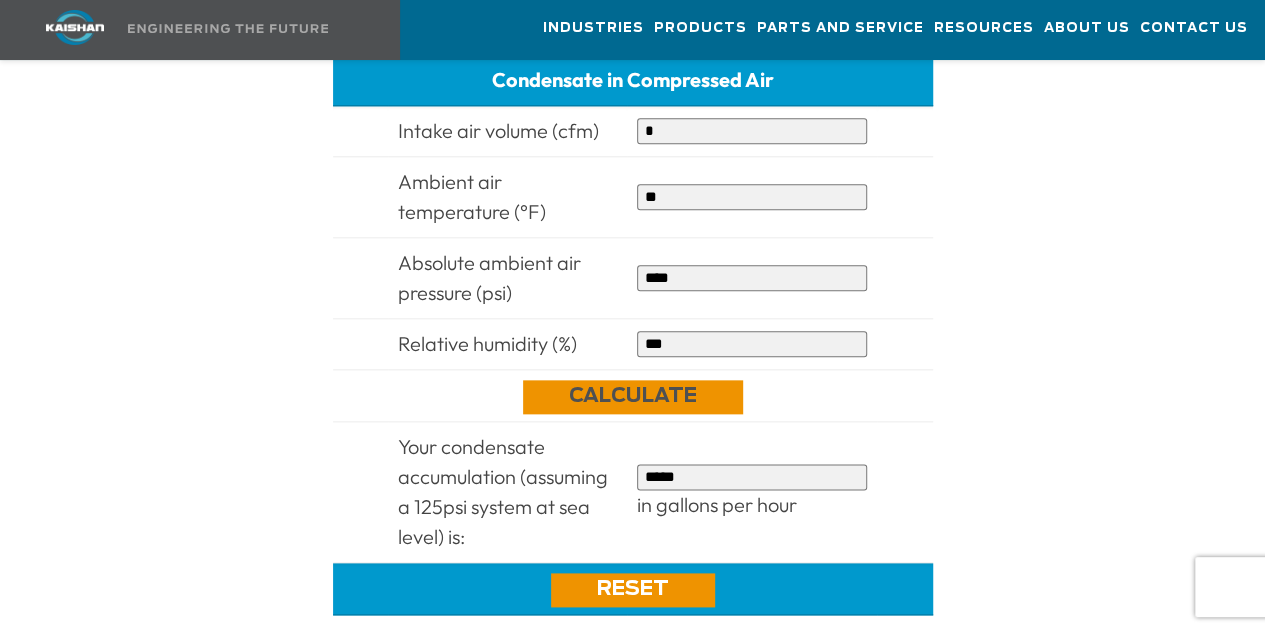 type on "**" 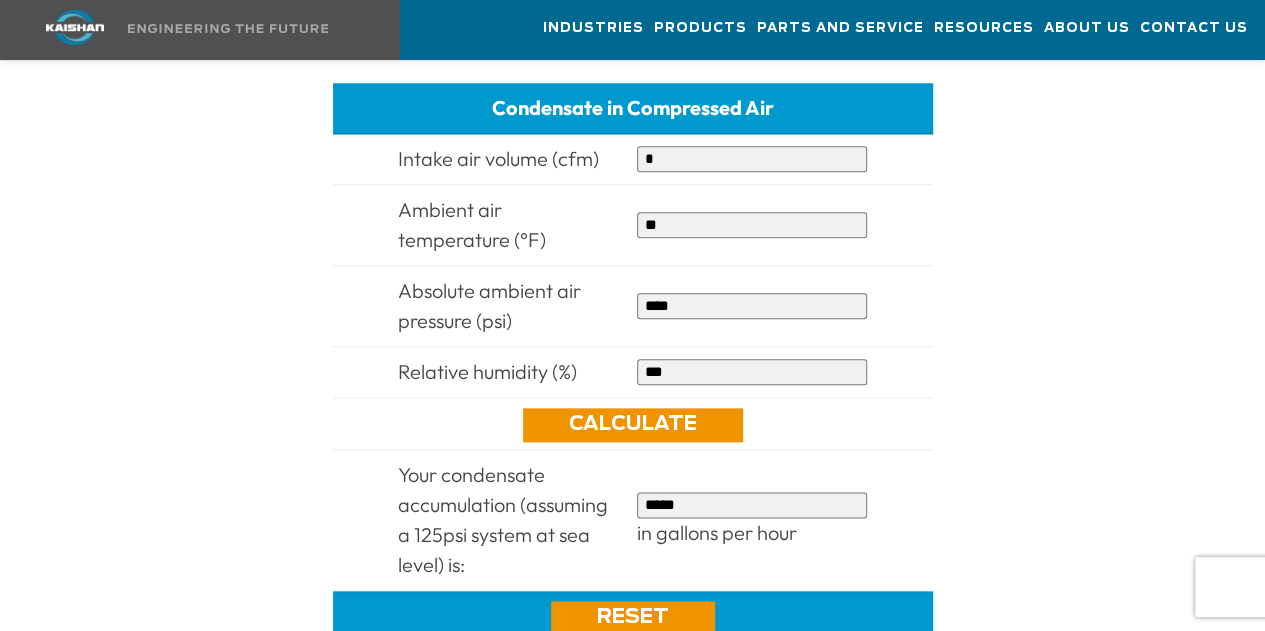 scroll, scrollTop: 941, scrollLeft: 0, axis: vertical 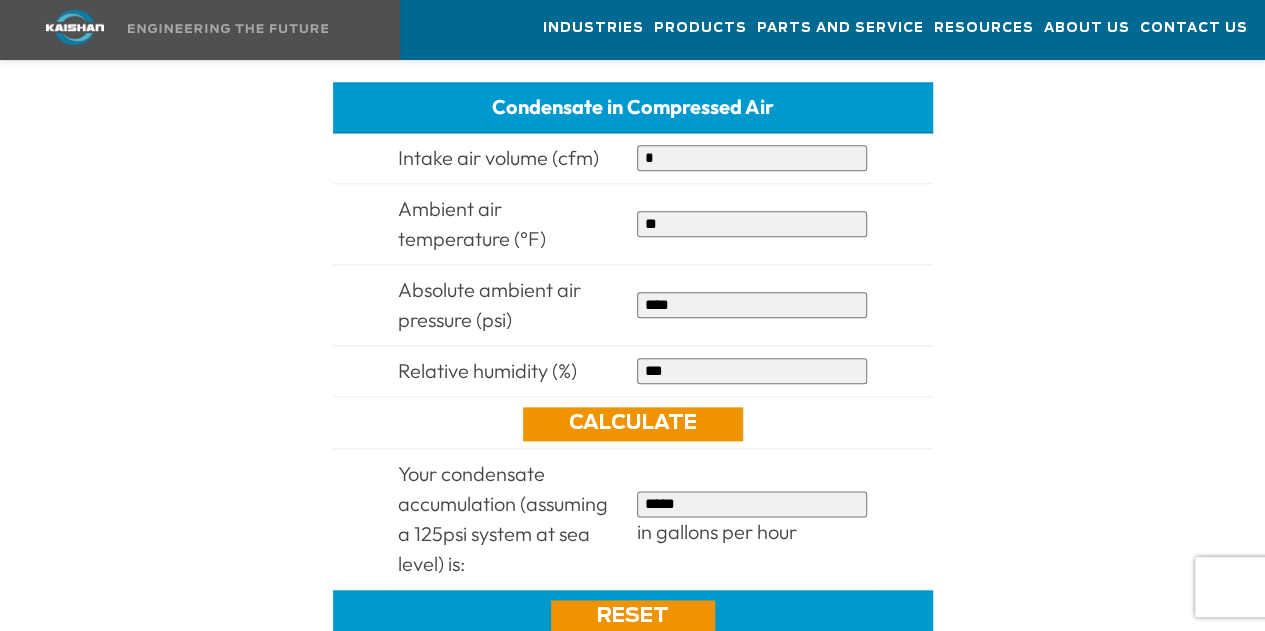 click on "[REDACTED]" at bounding box center (752, 158) 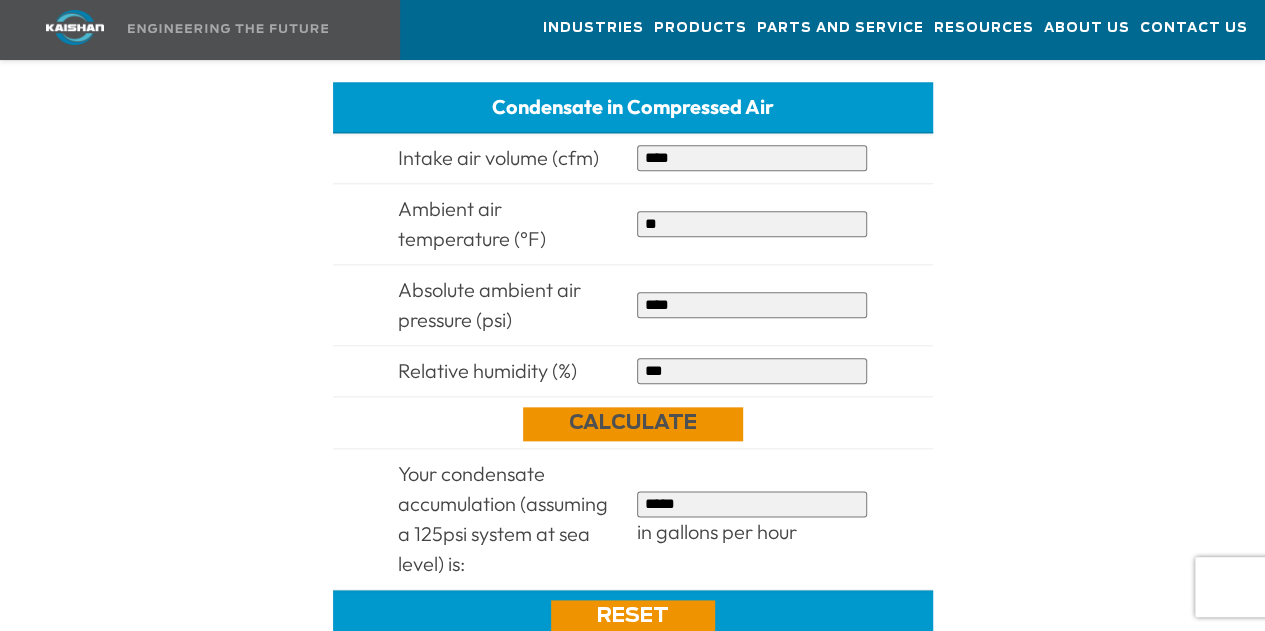 type on "****" 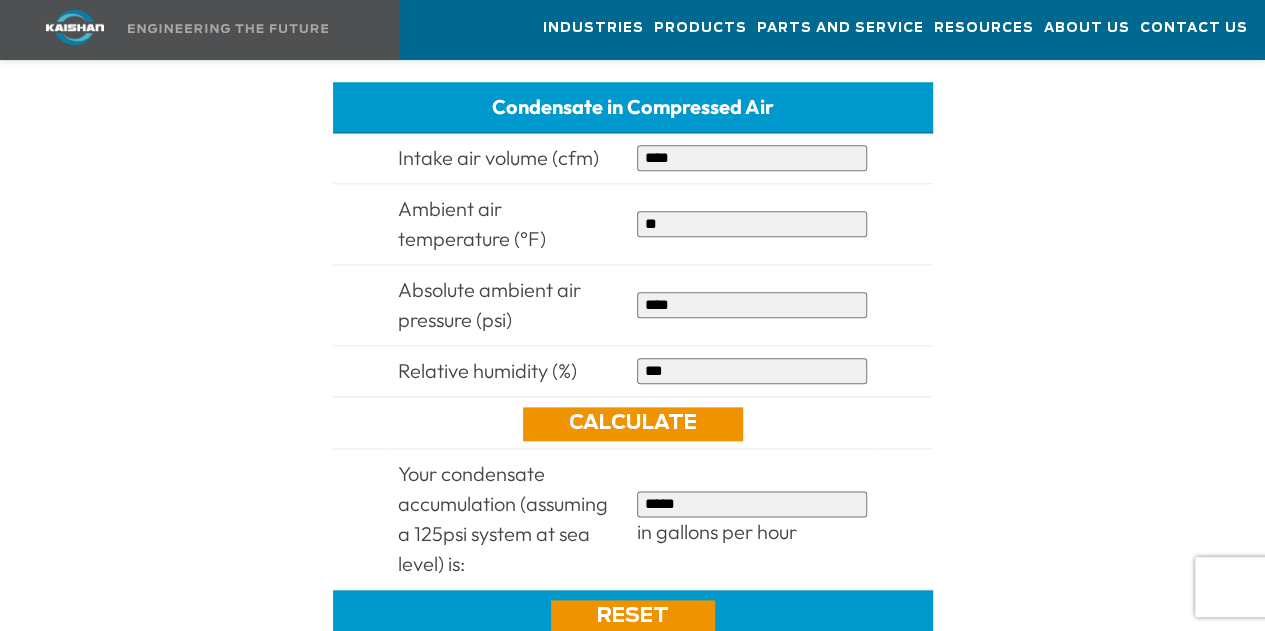 drag, startPoint x: 692, startPoint y: 246, endPoint x: 632, endPoint y: 242, distance: 60.133186 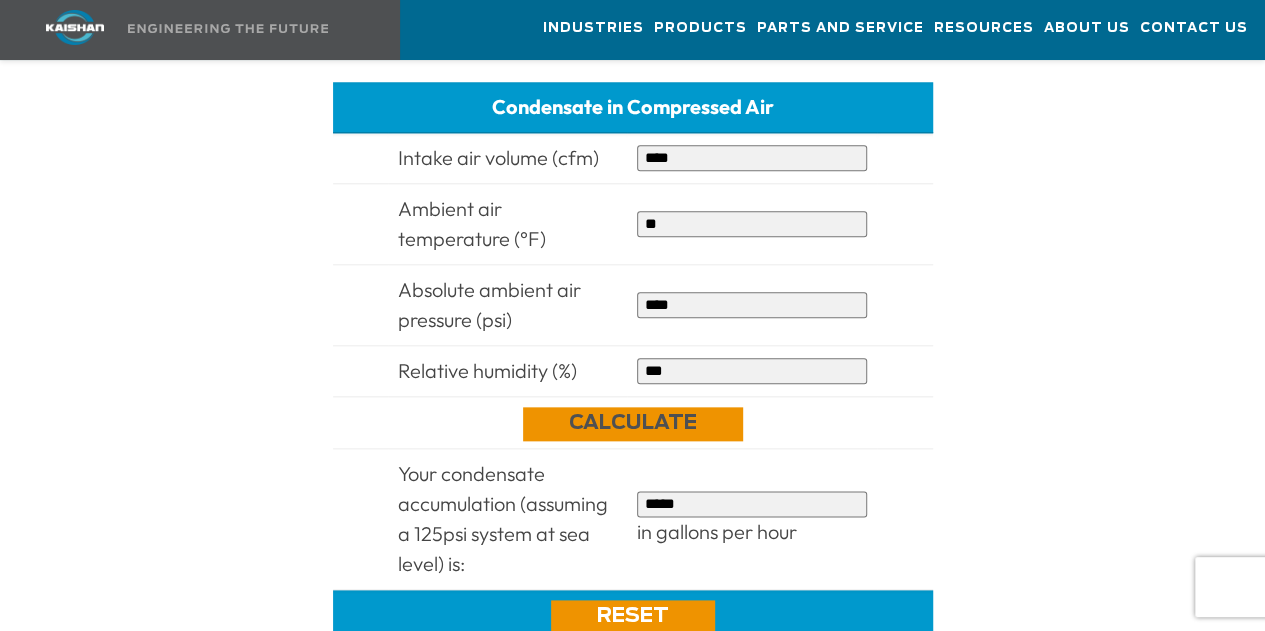 type on "**" 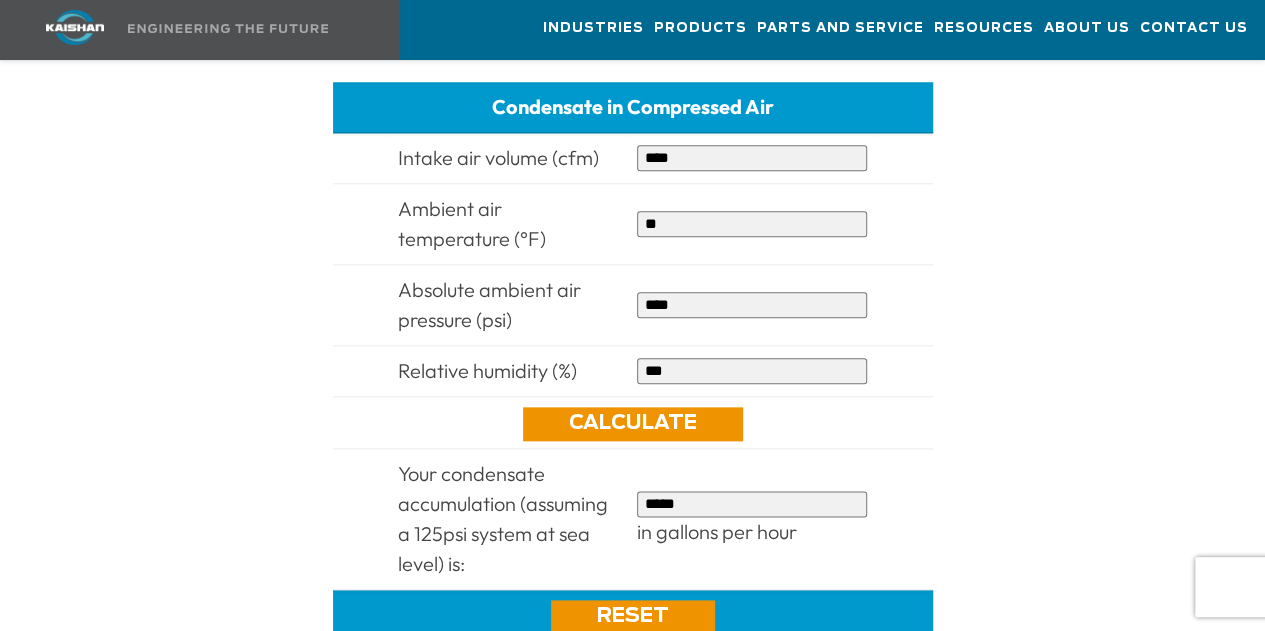 drag, startPoint x: 673, startPoint y: 329, endPoint x: 606, endPoint y: 341, distance: 68.06615 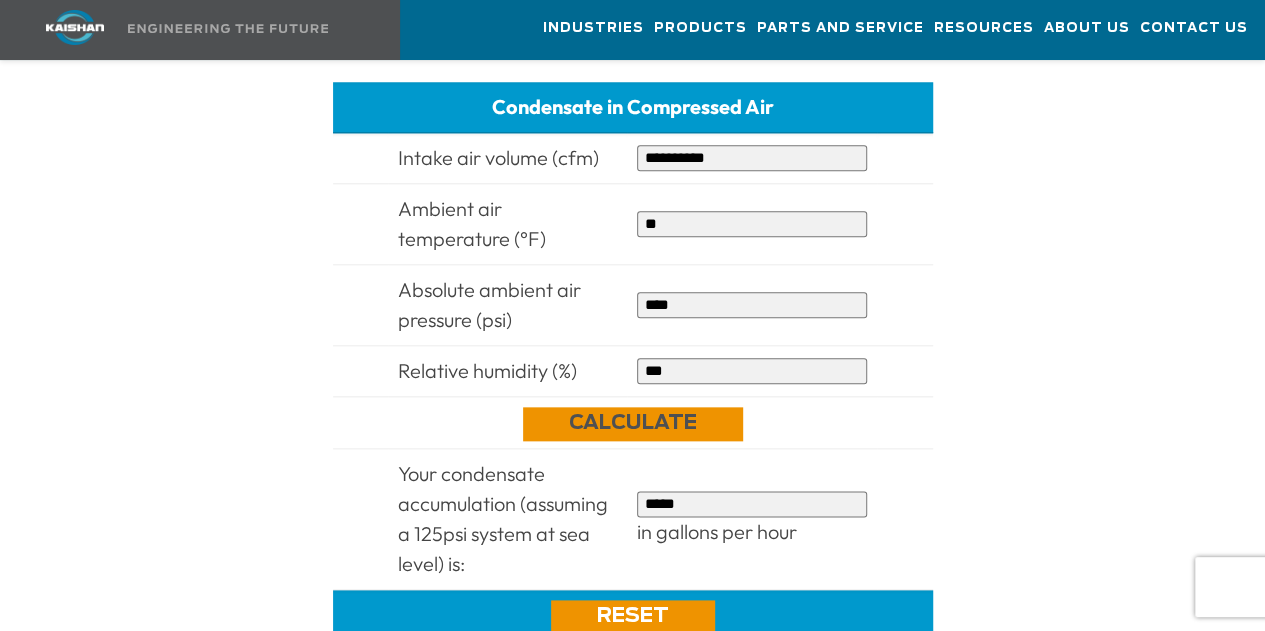 type on "**********" 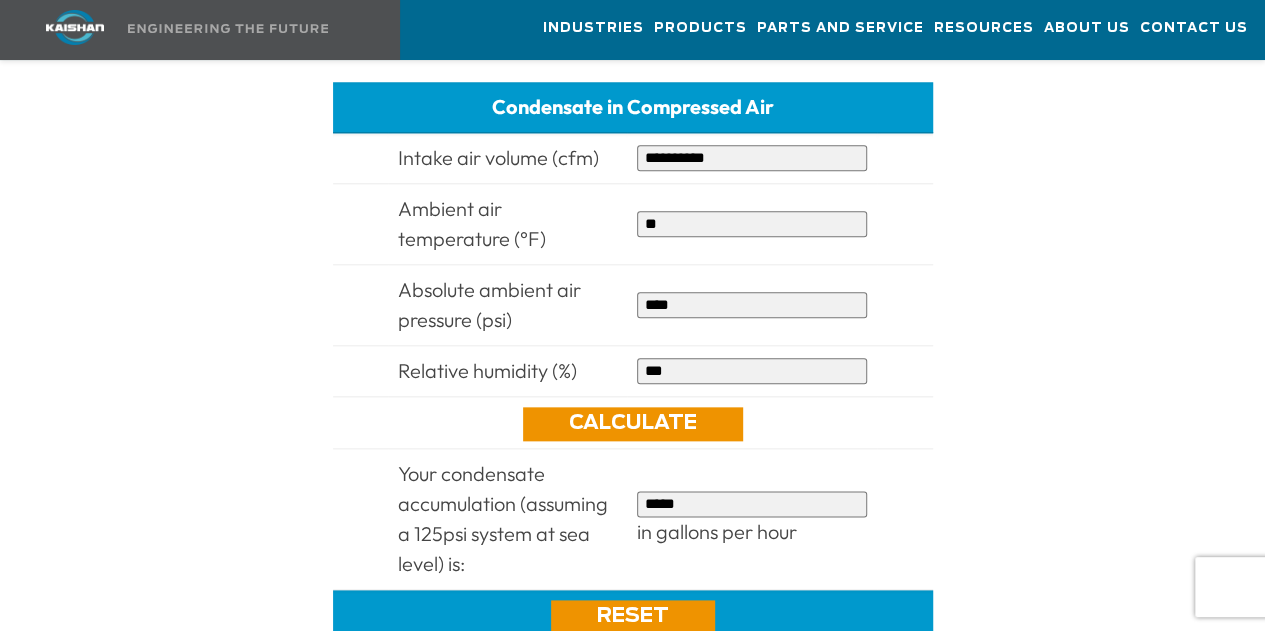 click at bounding box center (904, 371) 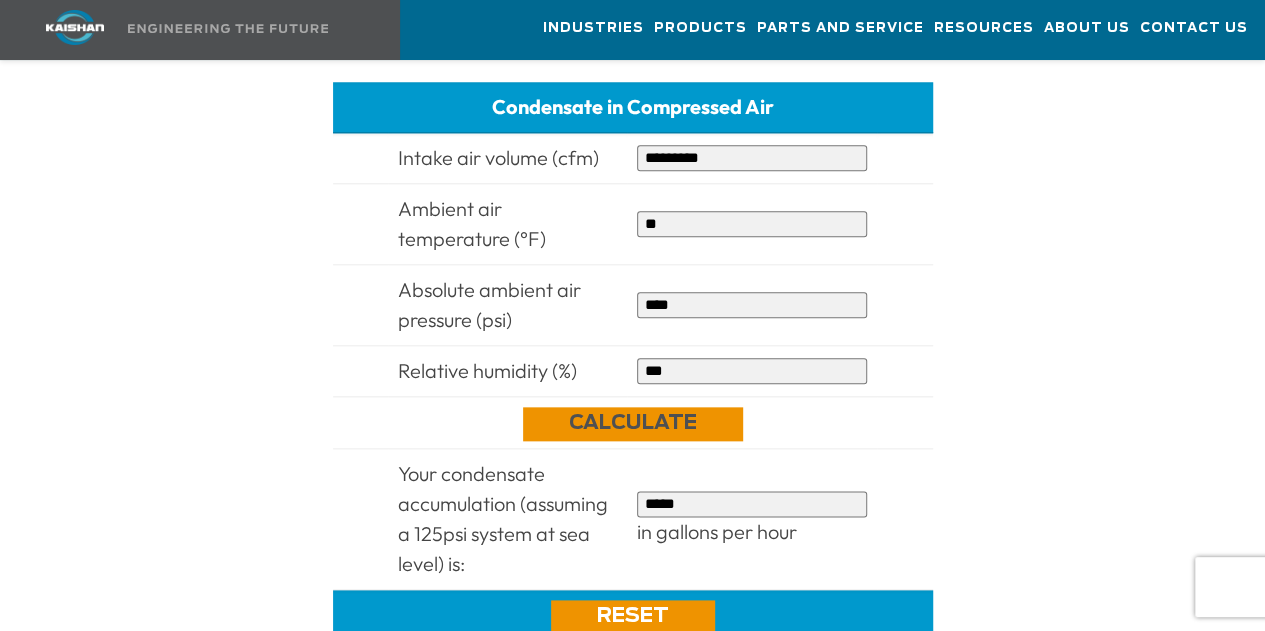 click on "Calculate" at bounding box center [633, 424] 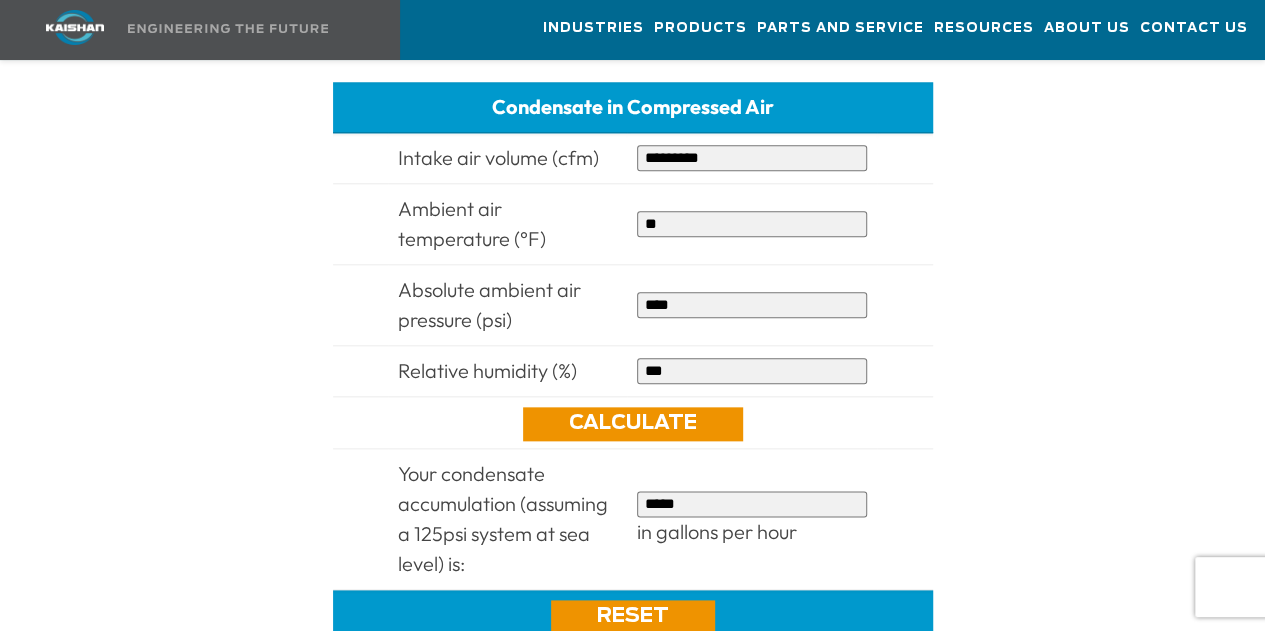 click on "[REDACTED]" at bounding box center [752, 158] 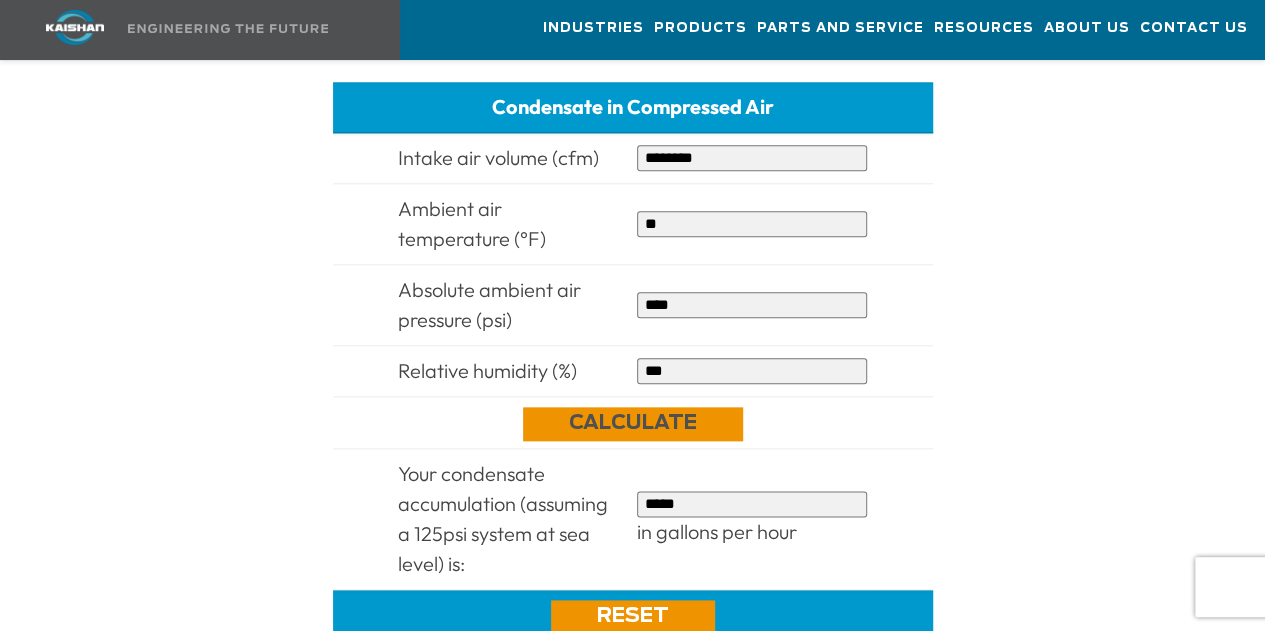 type on "[REDACTED]" 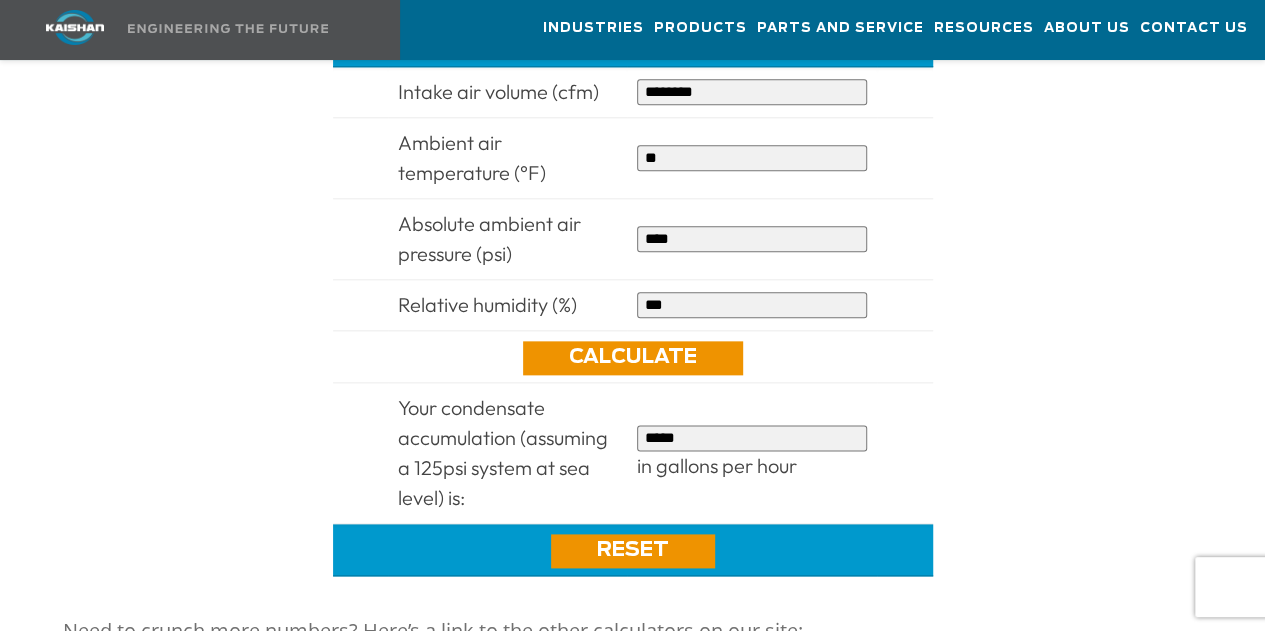 scroll, scrollTop: 1022, scrollLeft: 0, axis: vertical 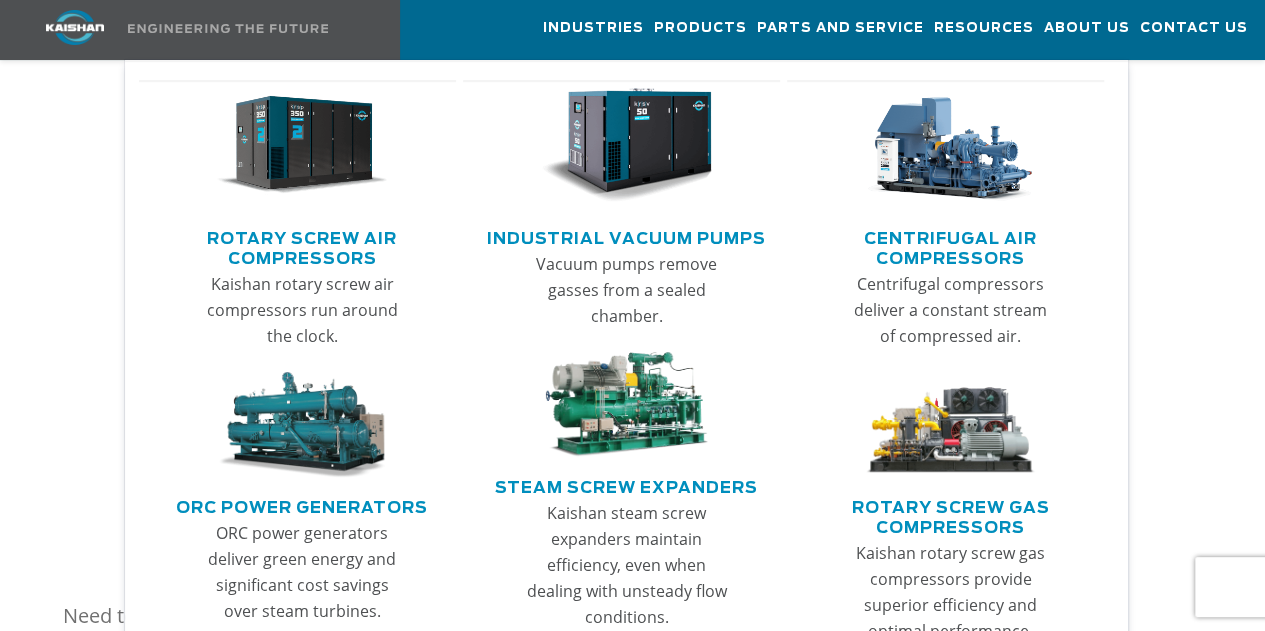 click at bounding box center [950, 145] 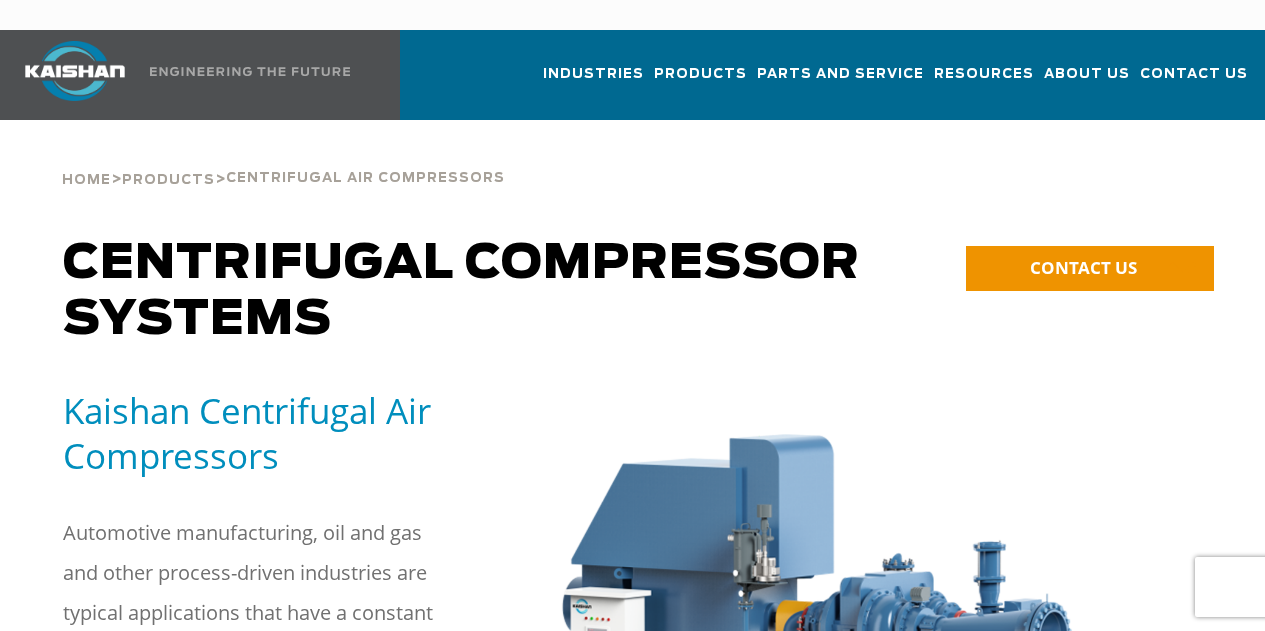 scroll, scrollTop: 0, scrollLeft: 0, axis: both 